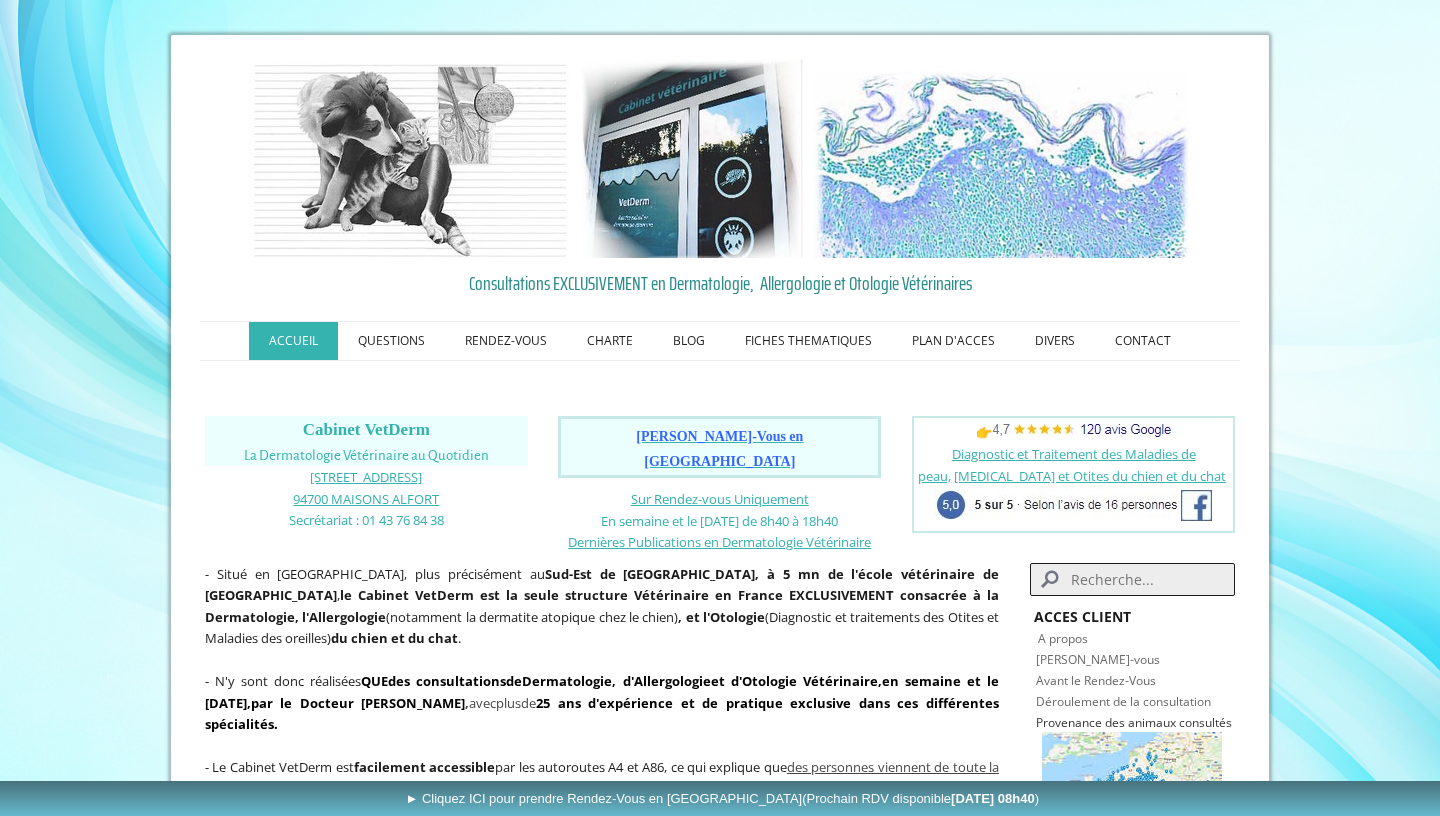 scroll, scrollTop: 0, scrollLeft: 0, axis: both 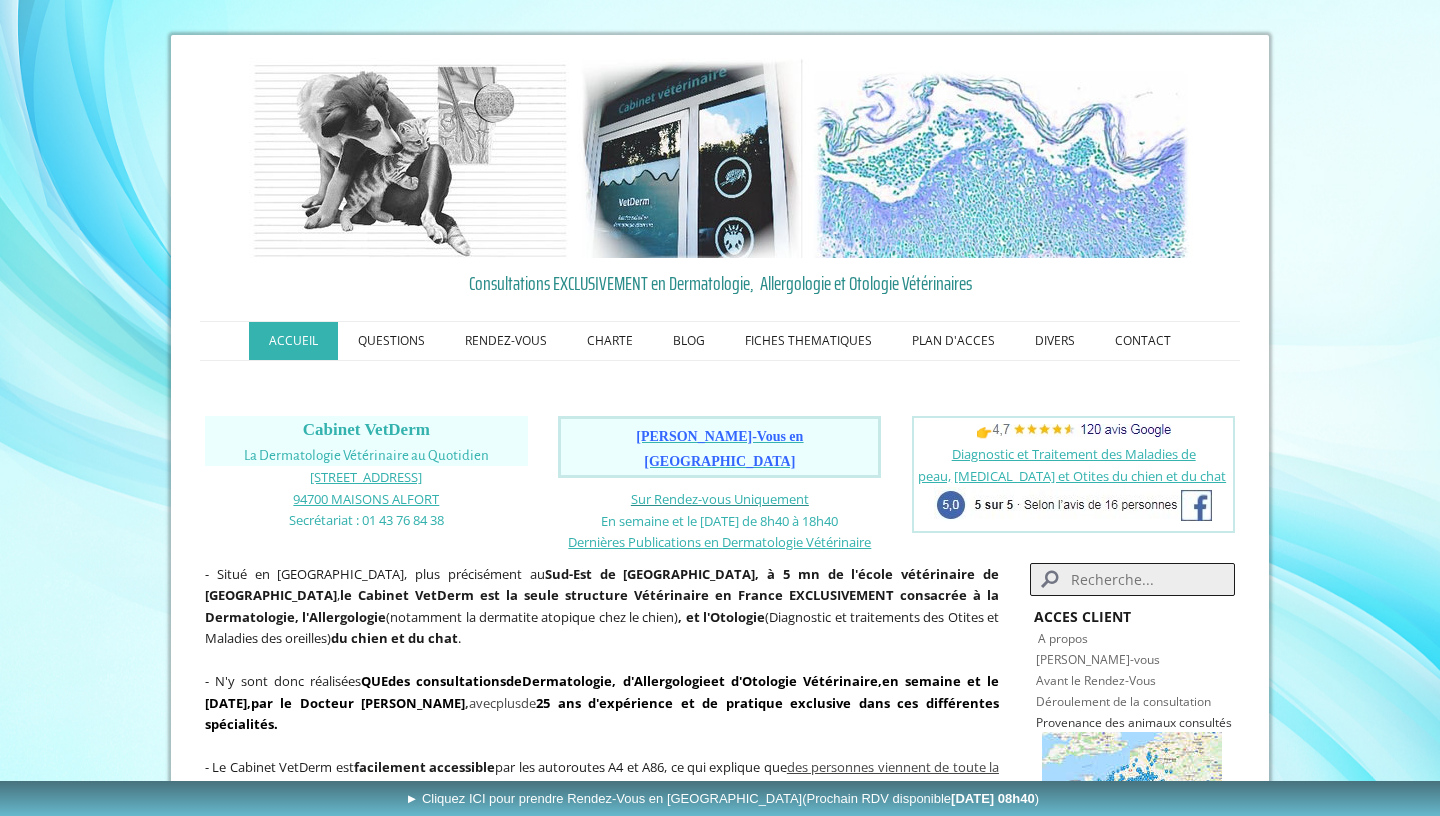 click on "Sur Rendez-vous Uniquement" at bounding box center (720, 499) 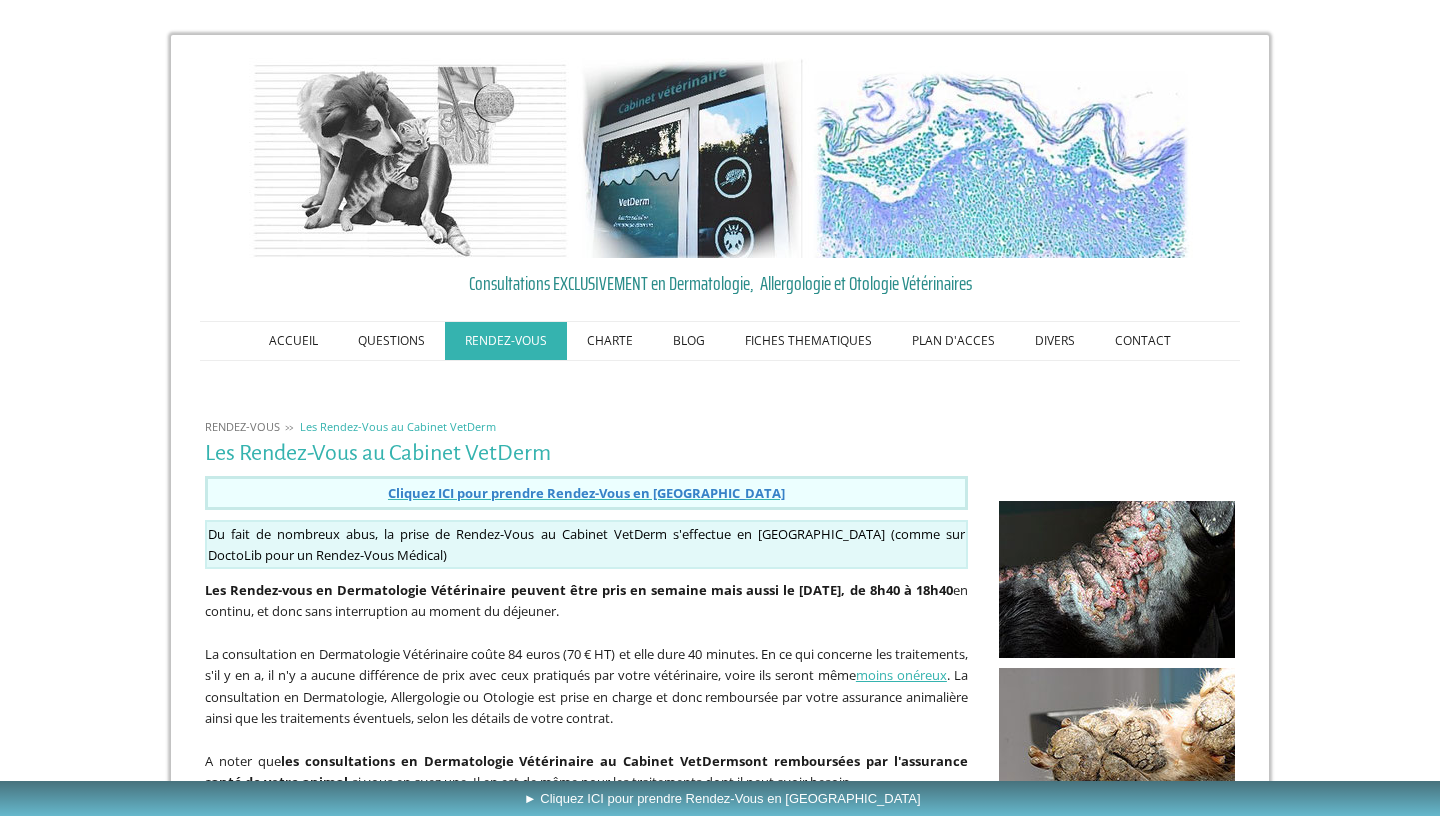 scroll, scrollTop: 0, scrollLeft: 0, axis: both 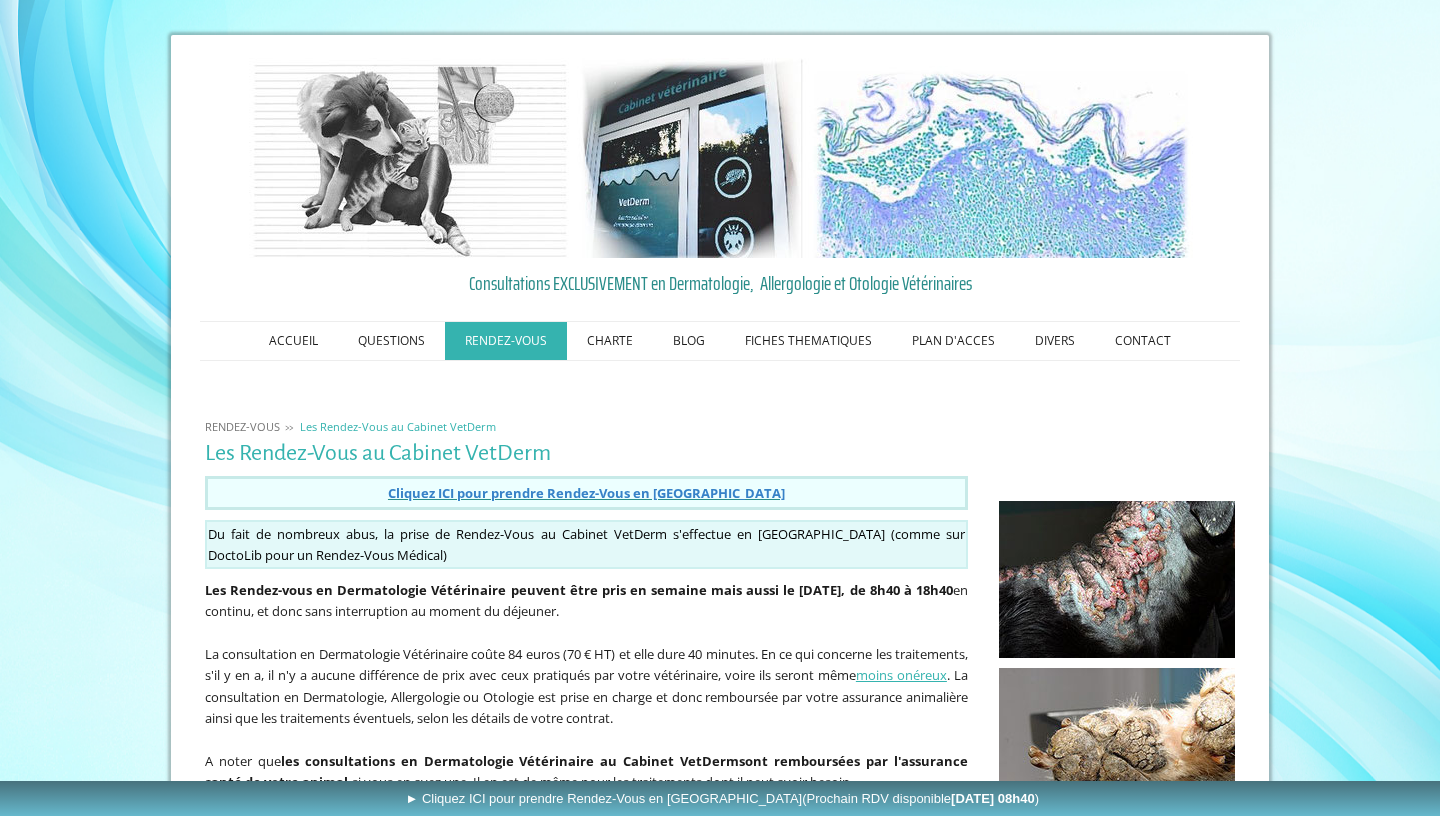 click on "Cliquez ICI pour prendre Rendez-Vous en
Ligne" at bounding box center (586, 493) 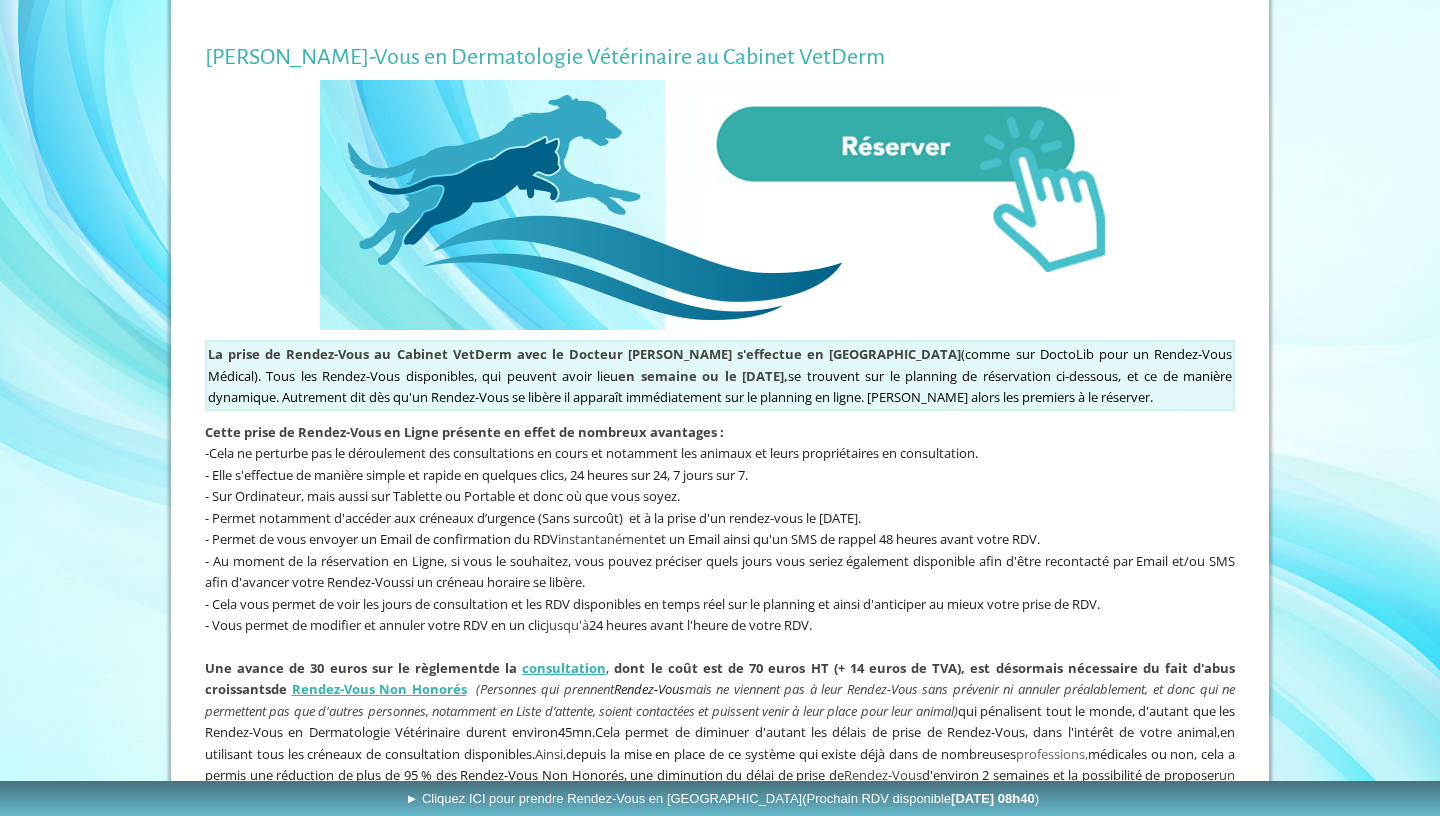 scroll, scrollTop: 378, scrollLeft: 0, axis: vertical 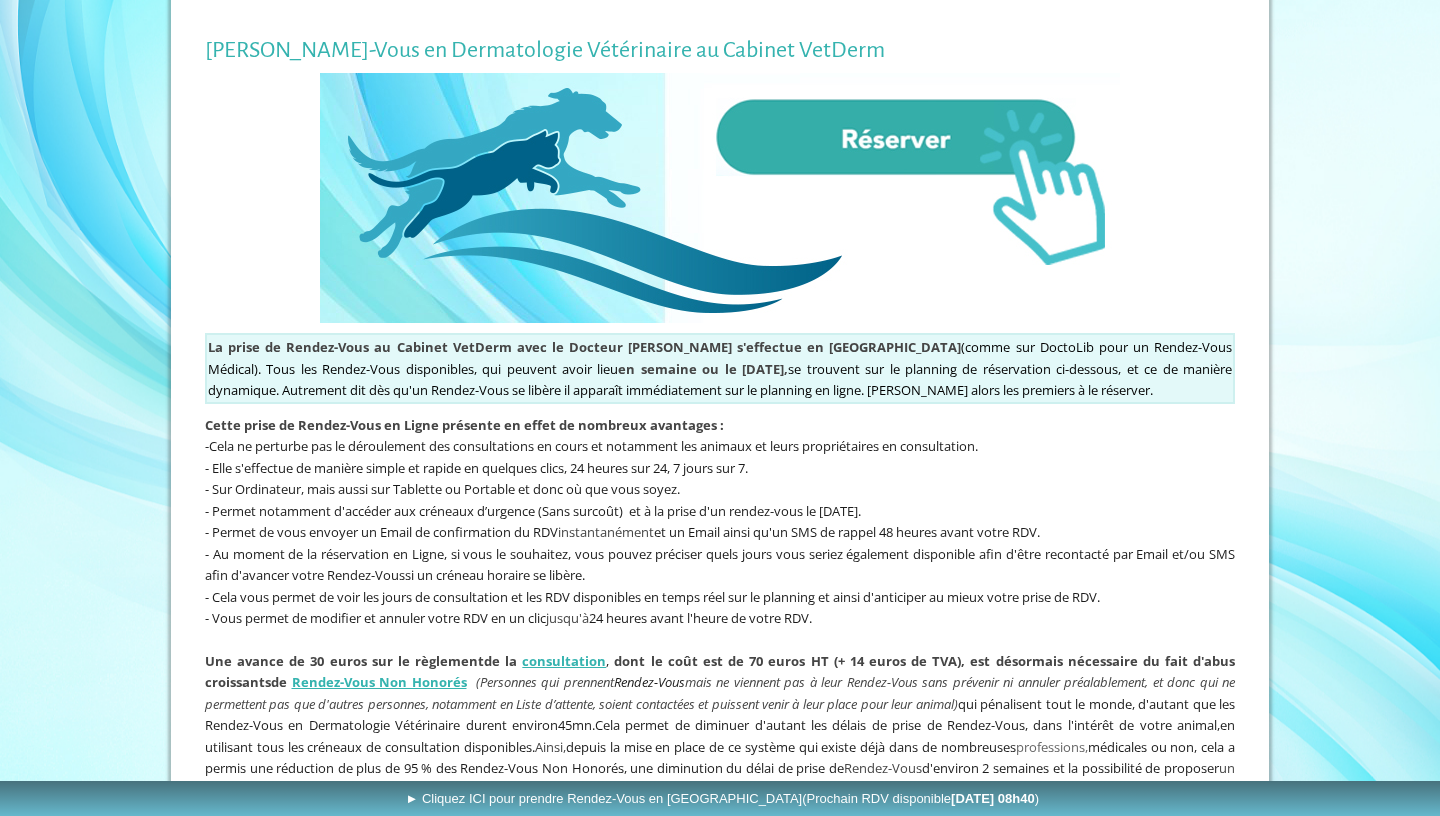 click at bounding box center (720, 198) 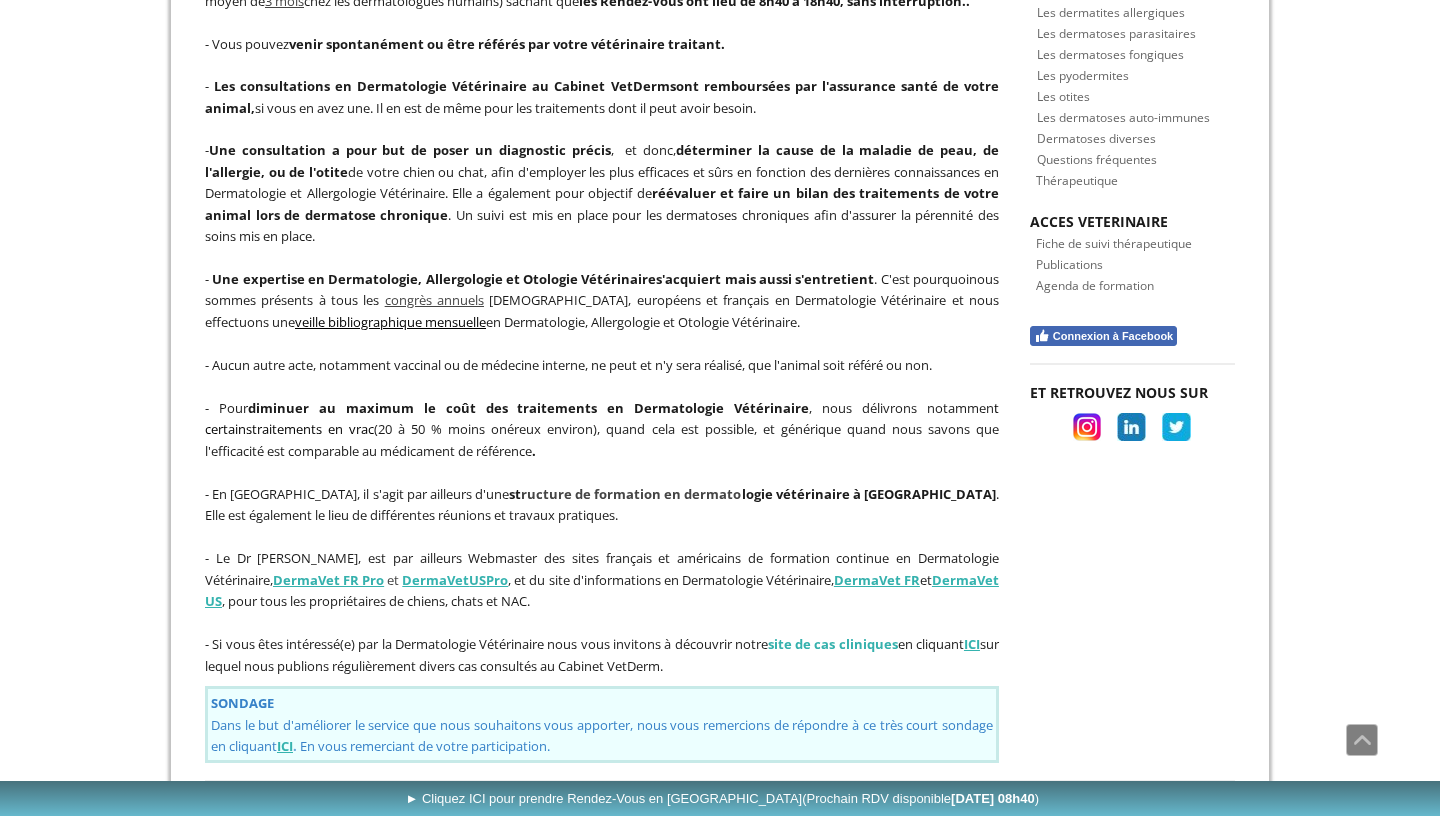scroll, scrollTop: 944, scrollLeft: 0, axis: vertical 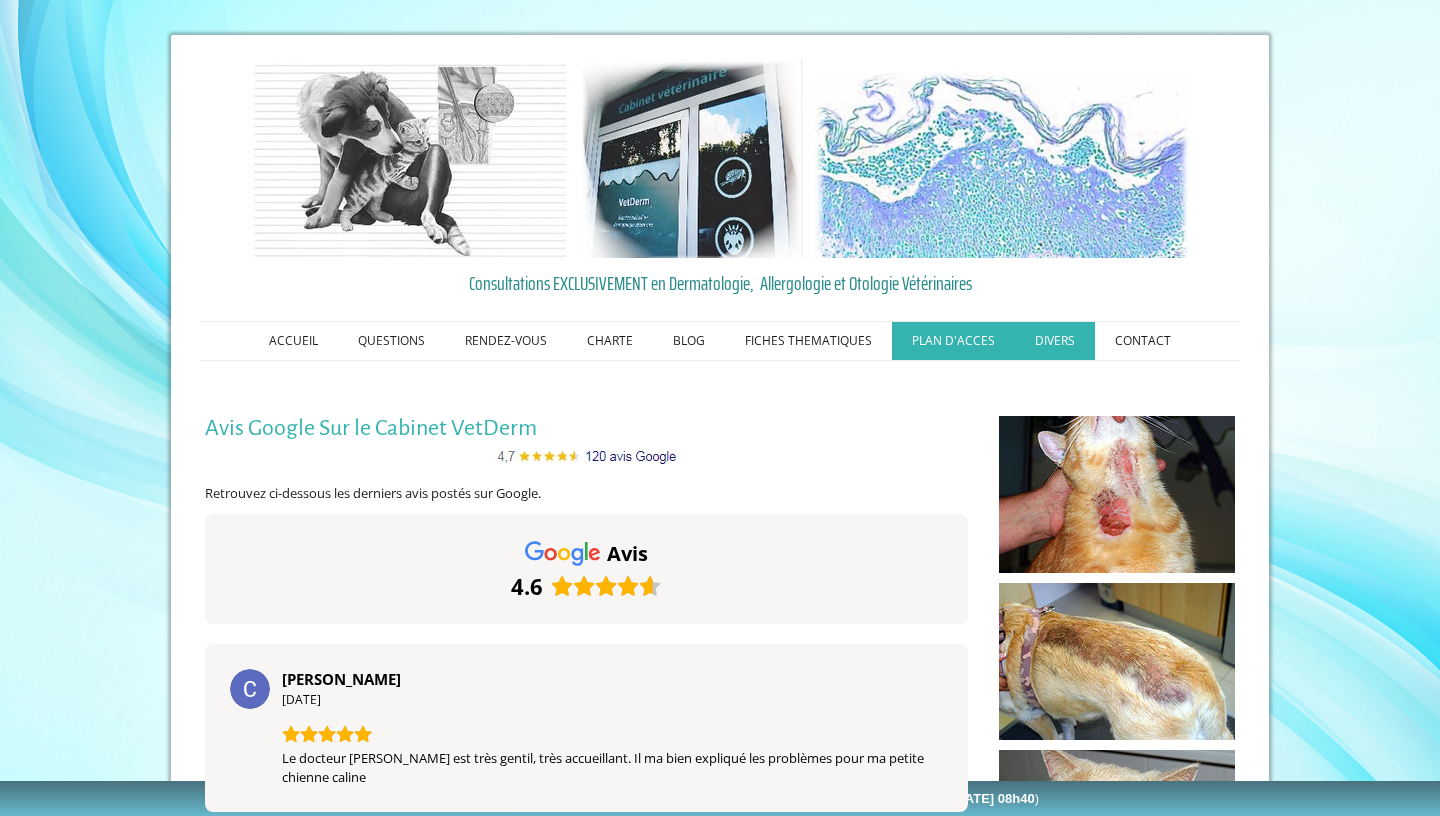 click on "PLAN D'ACCES" at bounding box center (953, 341) 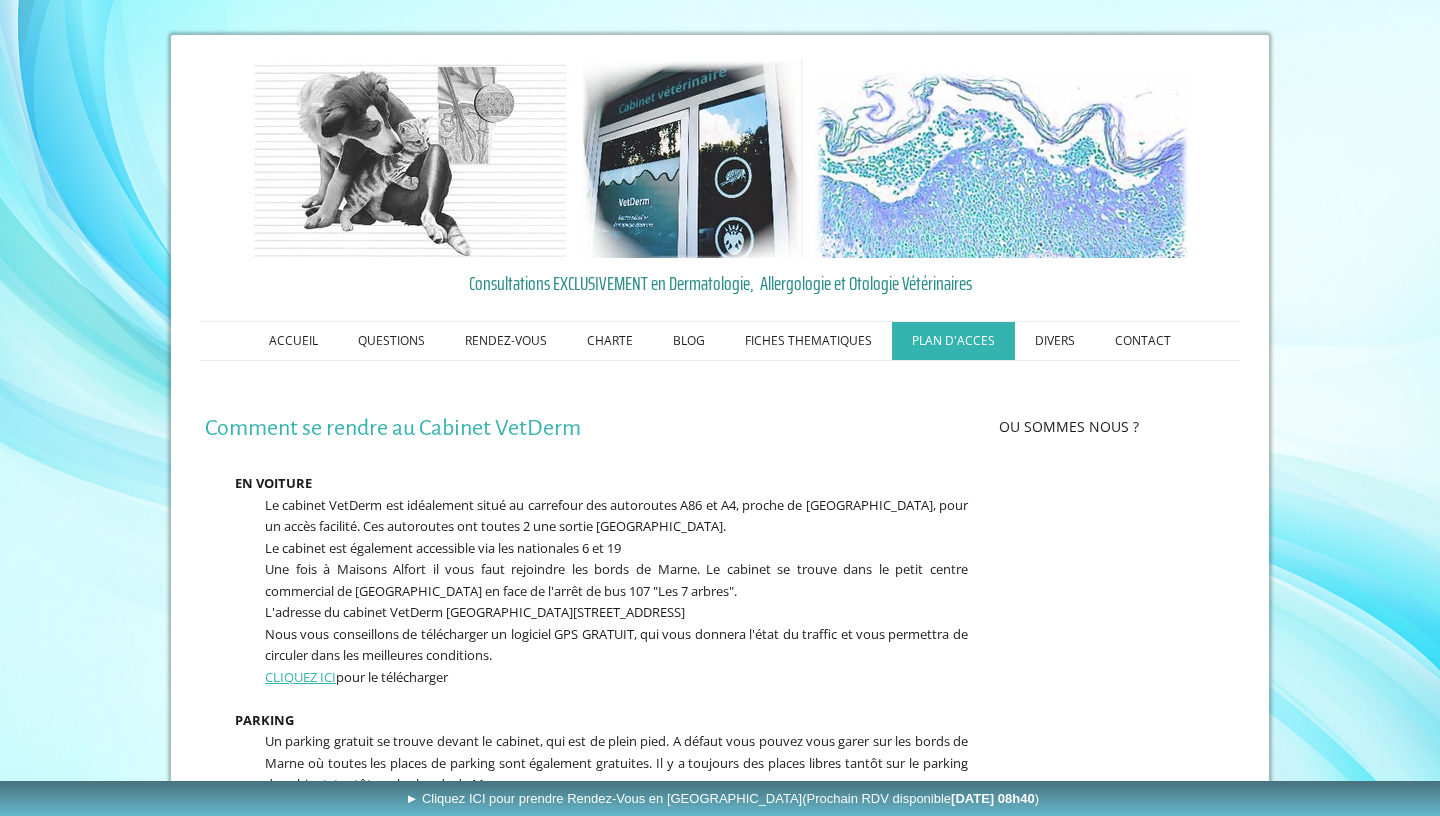 scroll, scrollTop: 0, scrollLeft: 0, axis: both 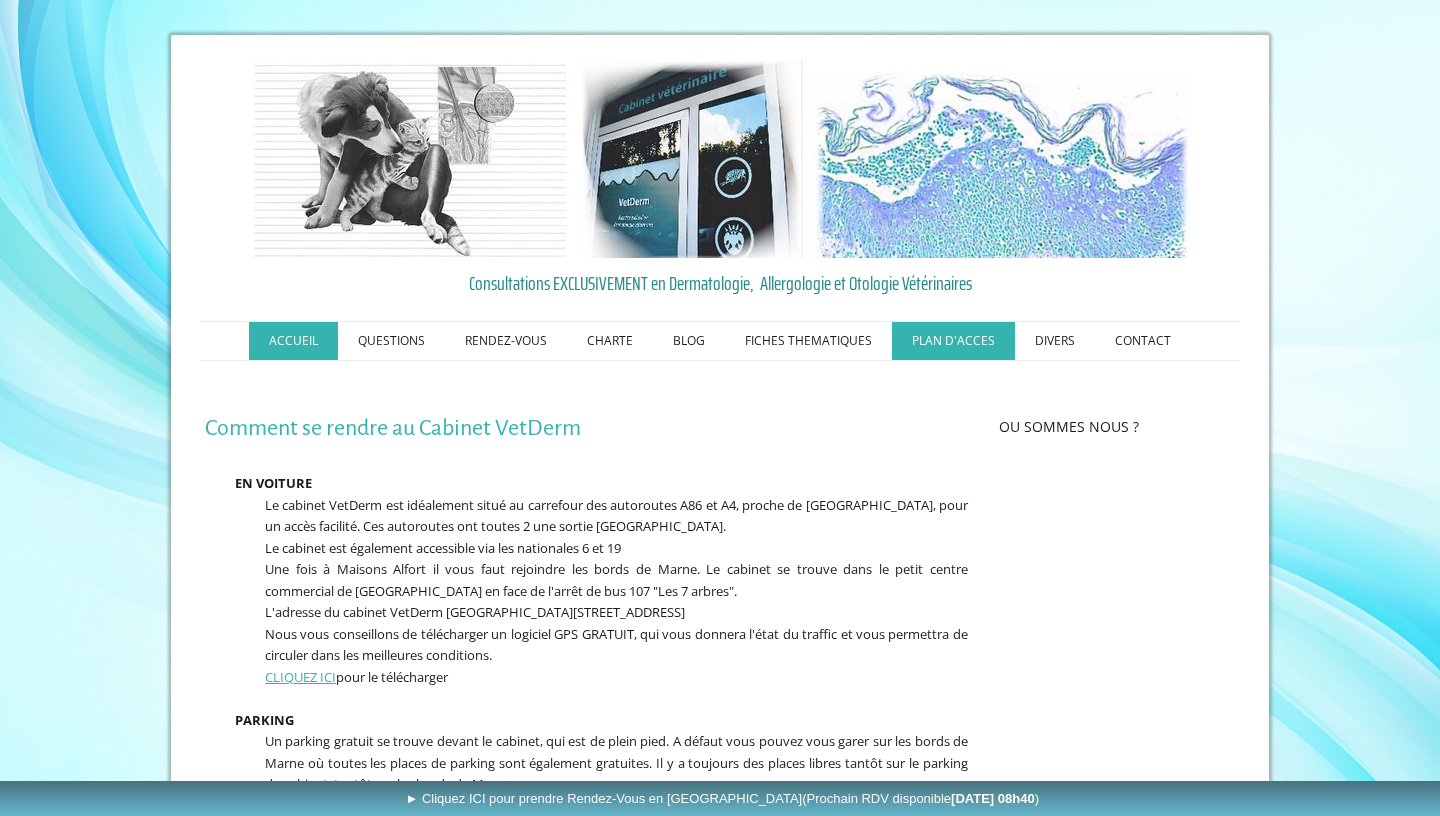 click on "ACCUEIL" at bounding box center [293, 341] 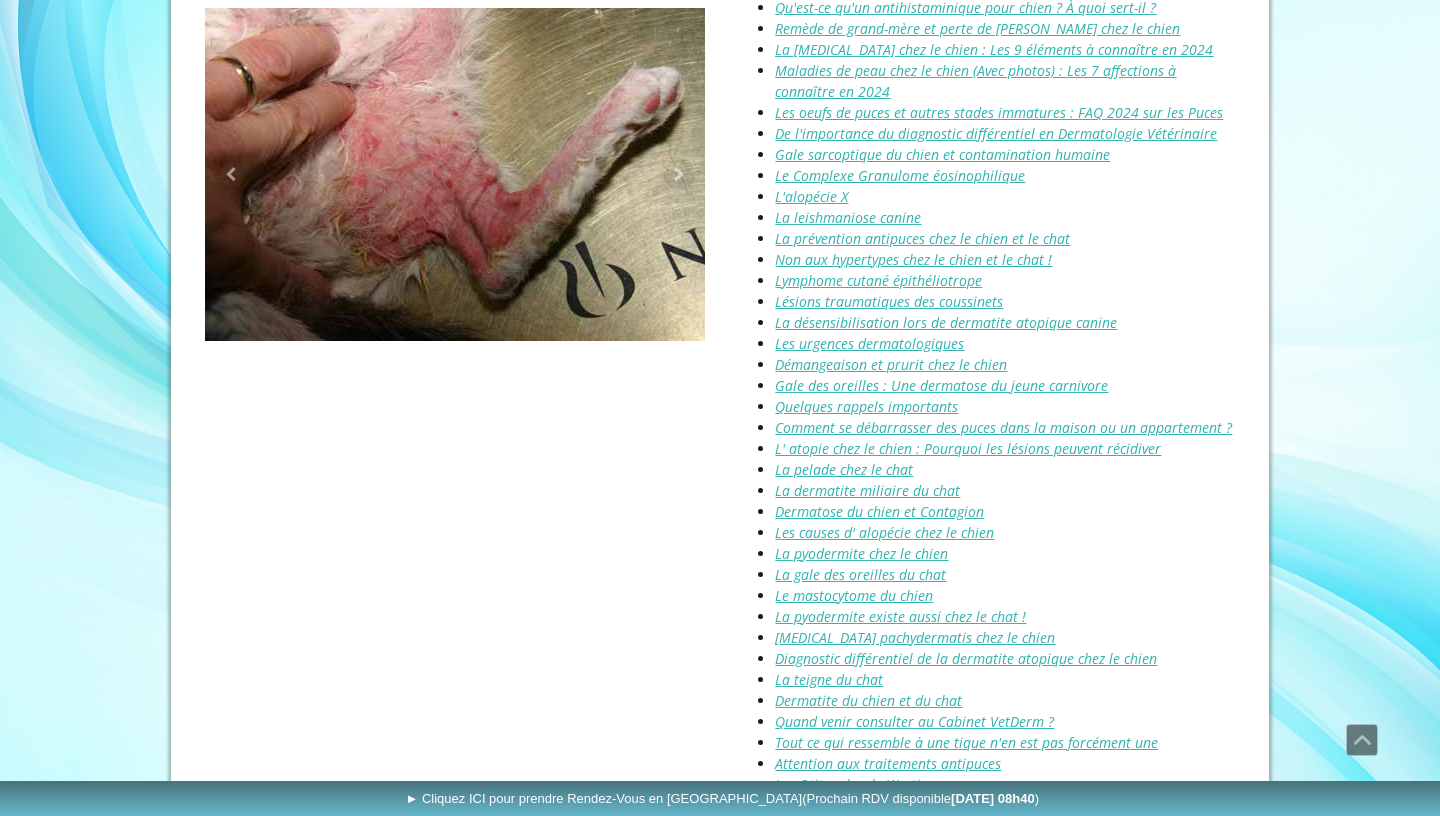 scroll, scrollTop: 2358, scrollLeft: 0, axis: vertical 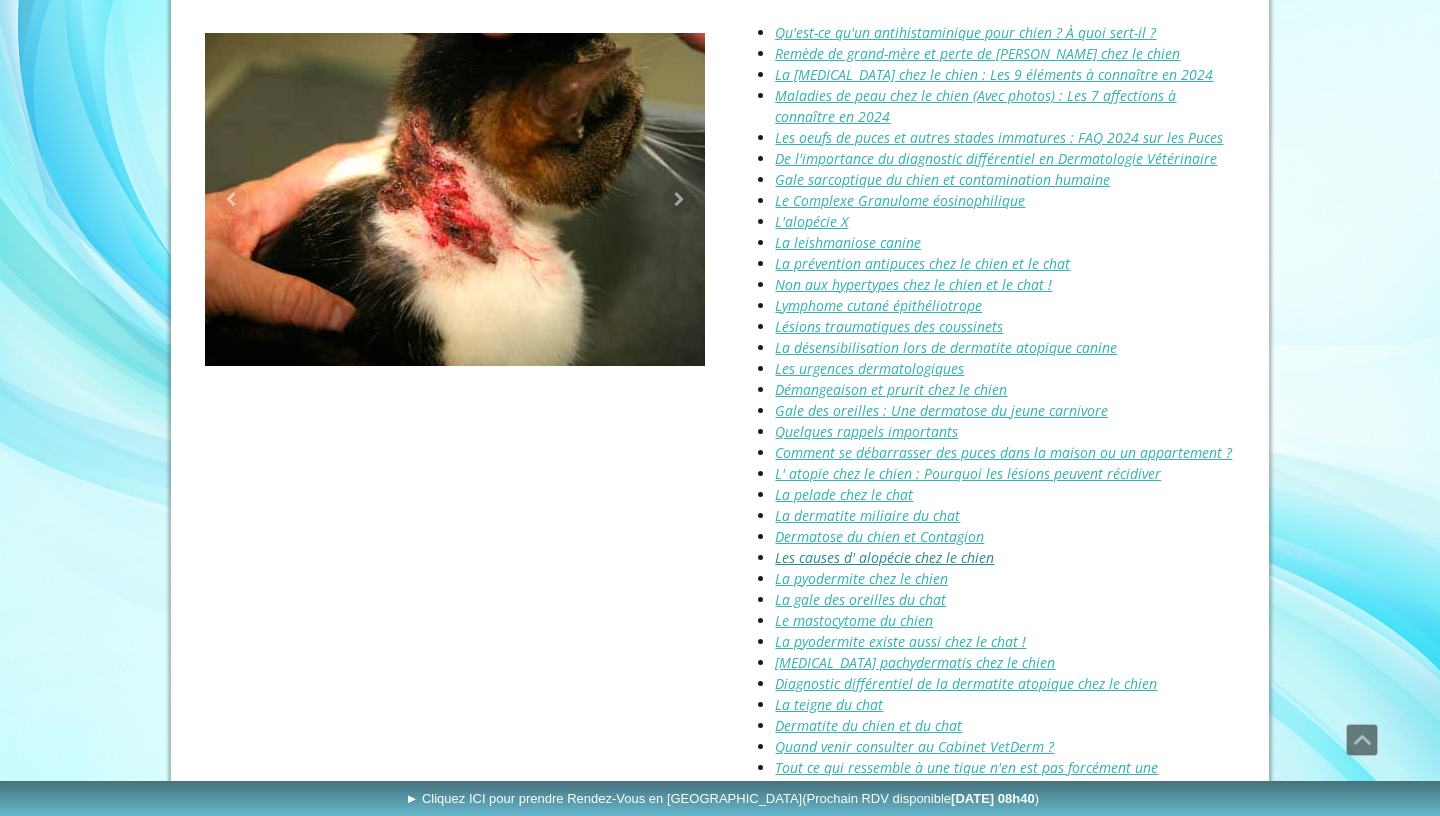 click on "Les causes d' alopécie chez le chien" at bounding box center [884, 557] 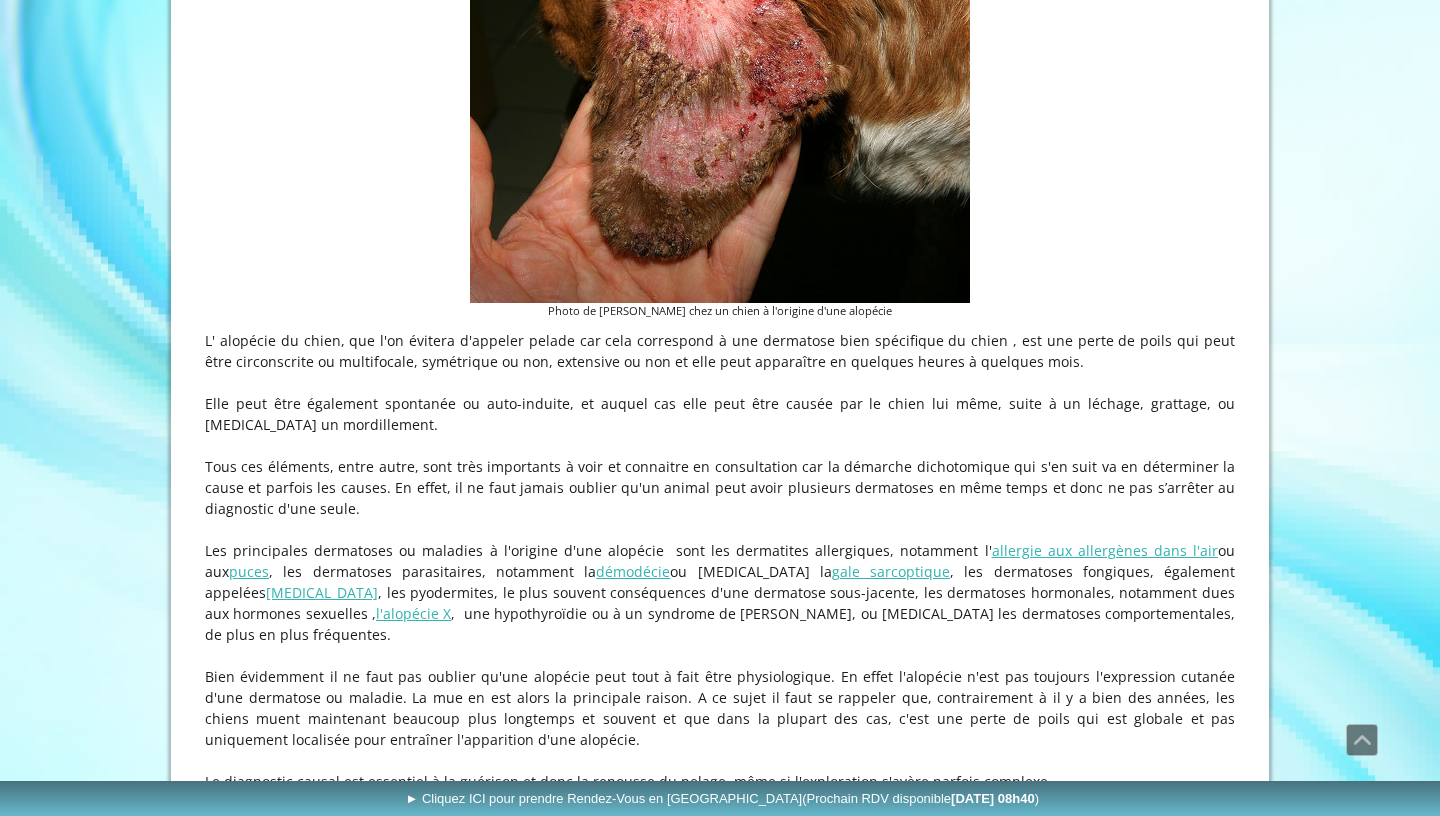 scroll, scrollTop: 0, scrollLeft: 0, axis: both 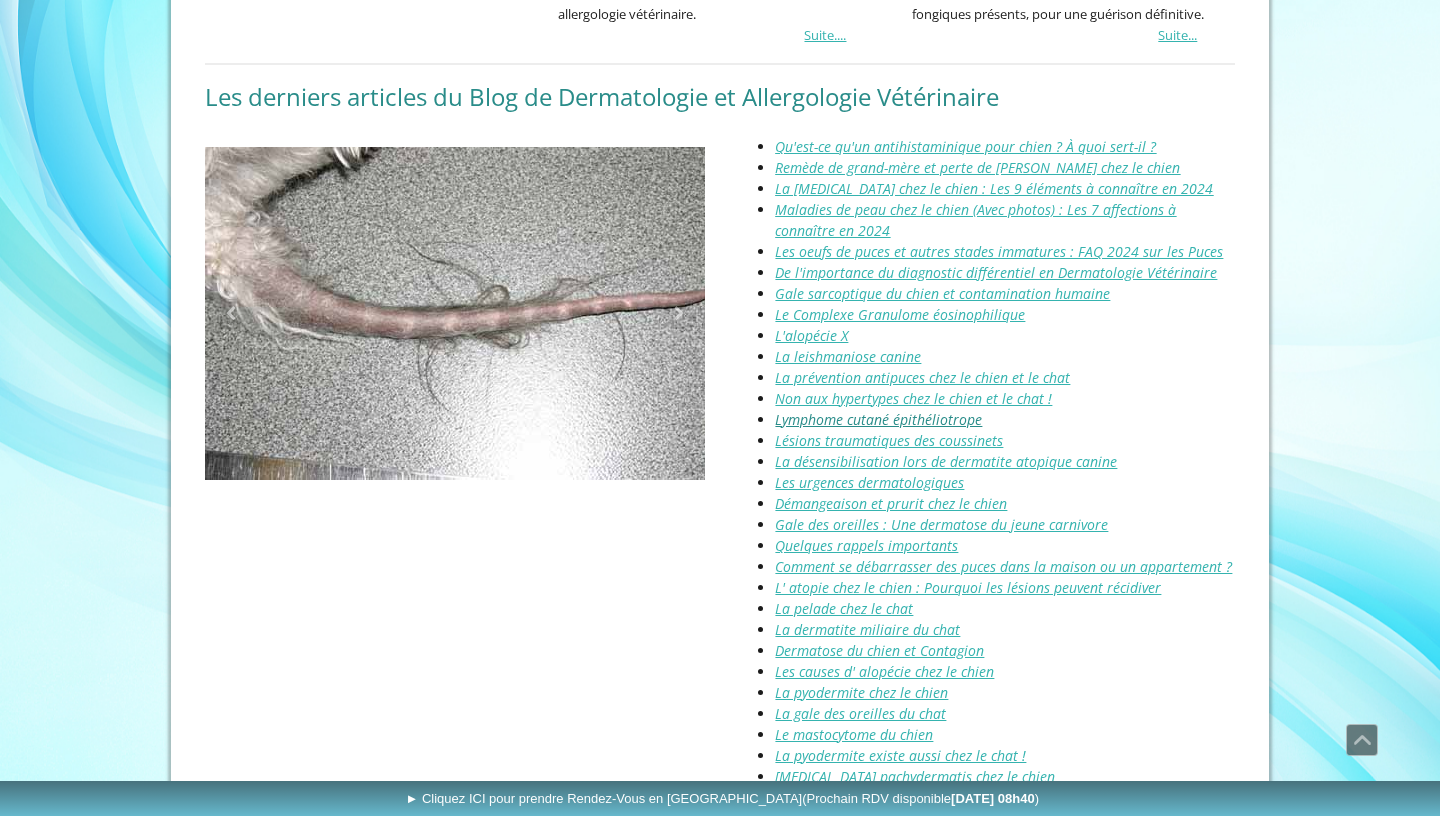 click on "Lymphome cutané épithéliotrope" at bounding box center [878, 419] 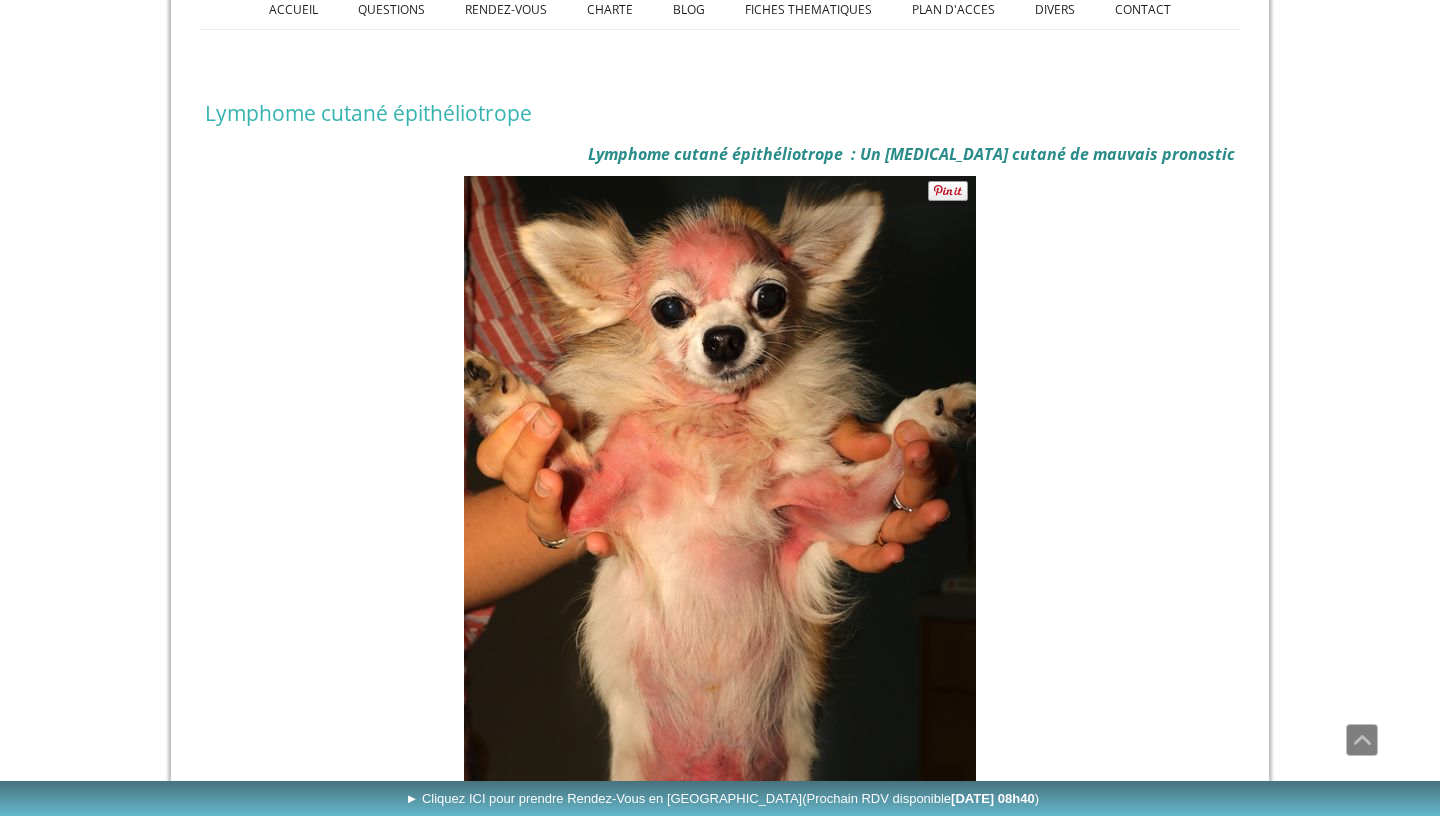 scroll, scrollTop: 0, scrollLeft: 0, axis: both 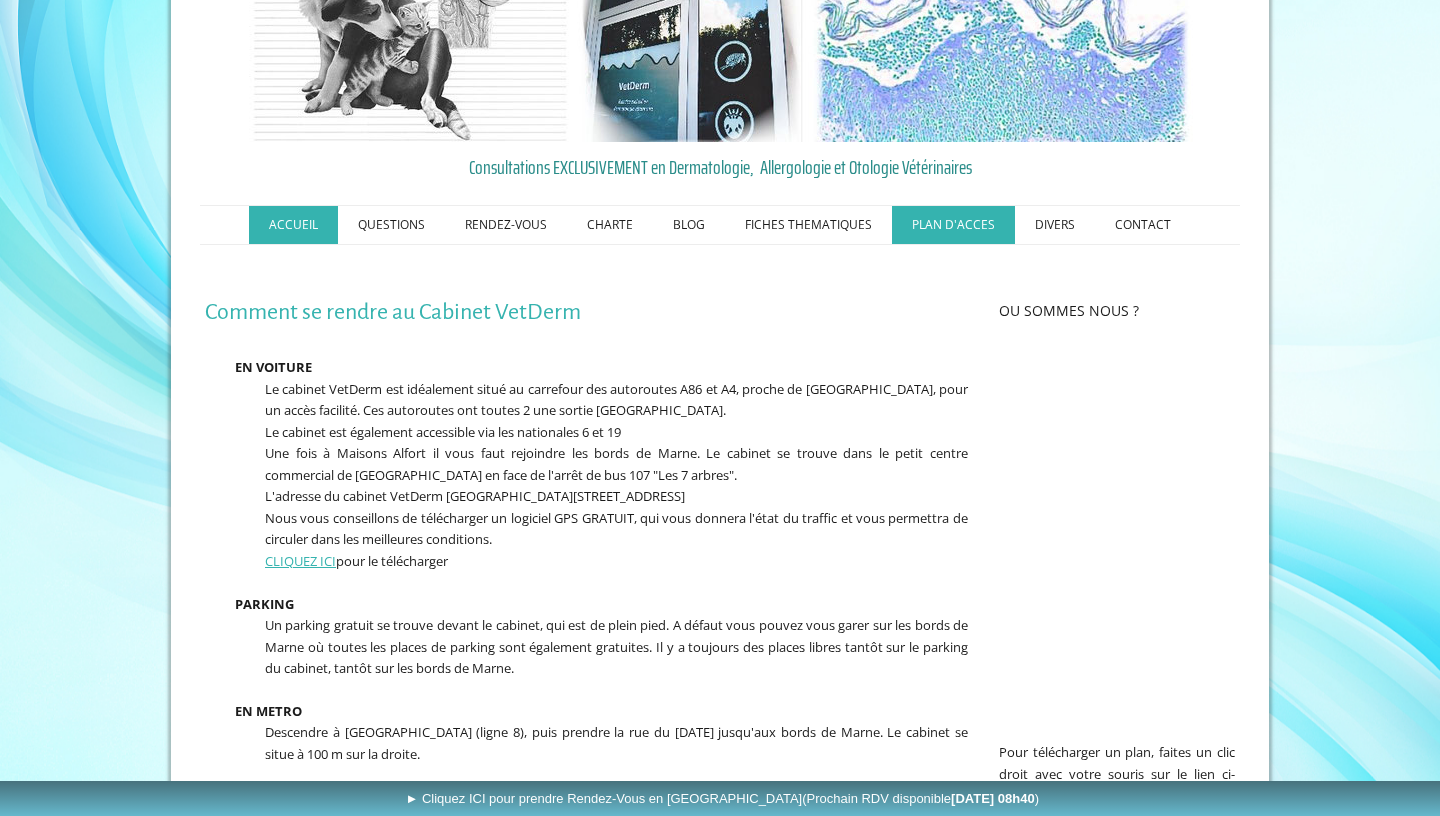 click on "ACCUEIL" at bounding box center [293, 225] 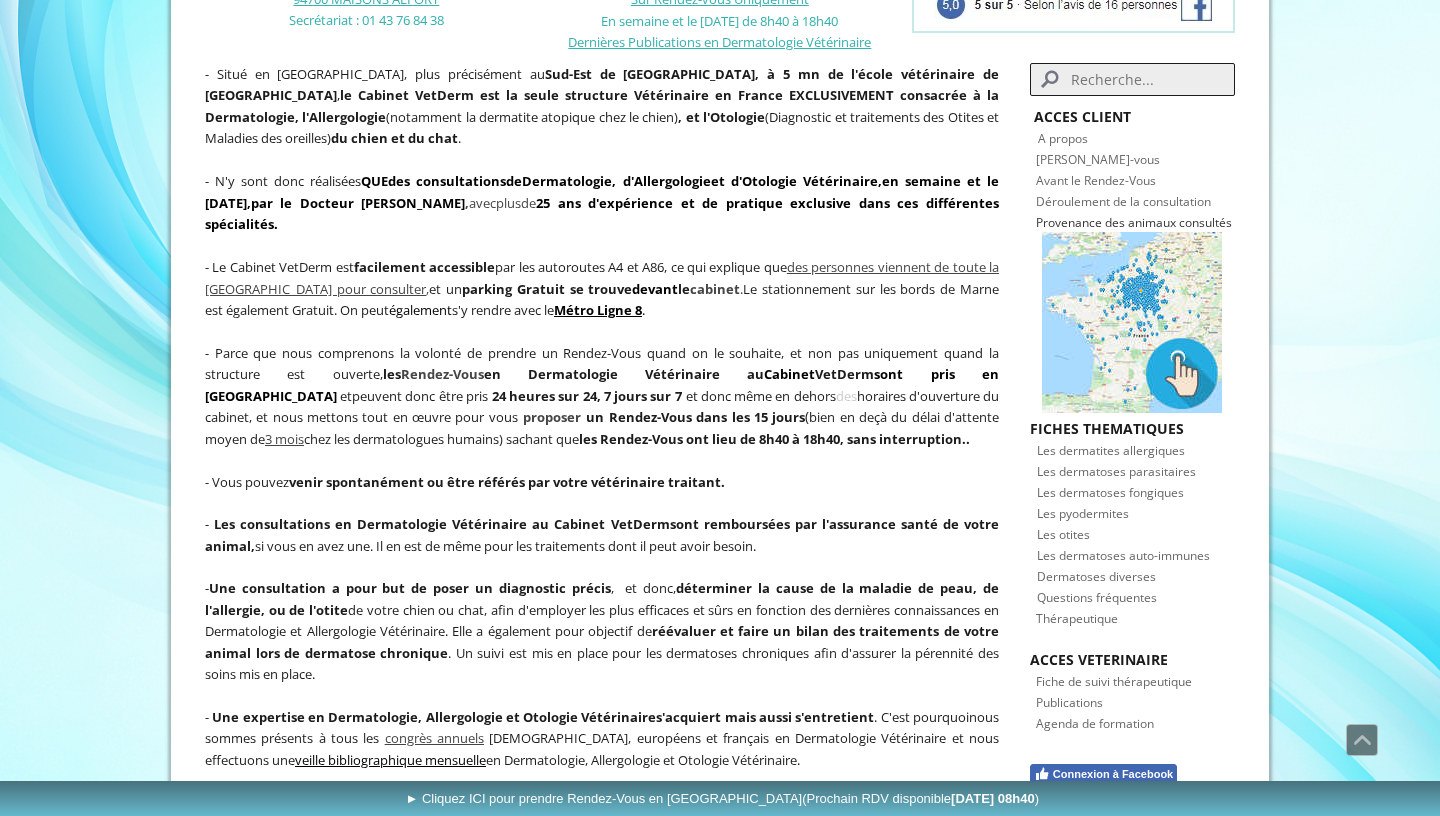 scroll, scrollTop: 0, scrollLeft: 0, axis: both 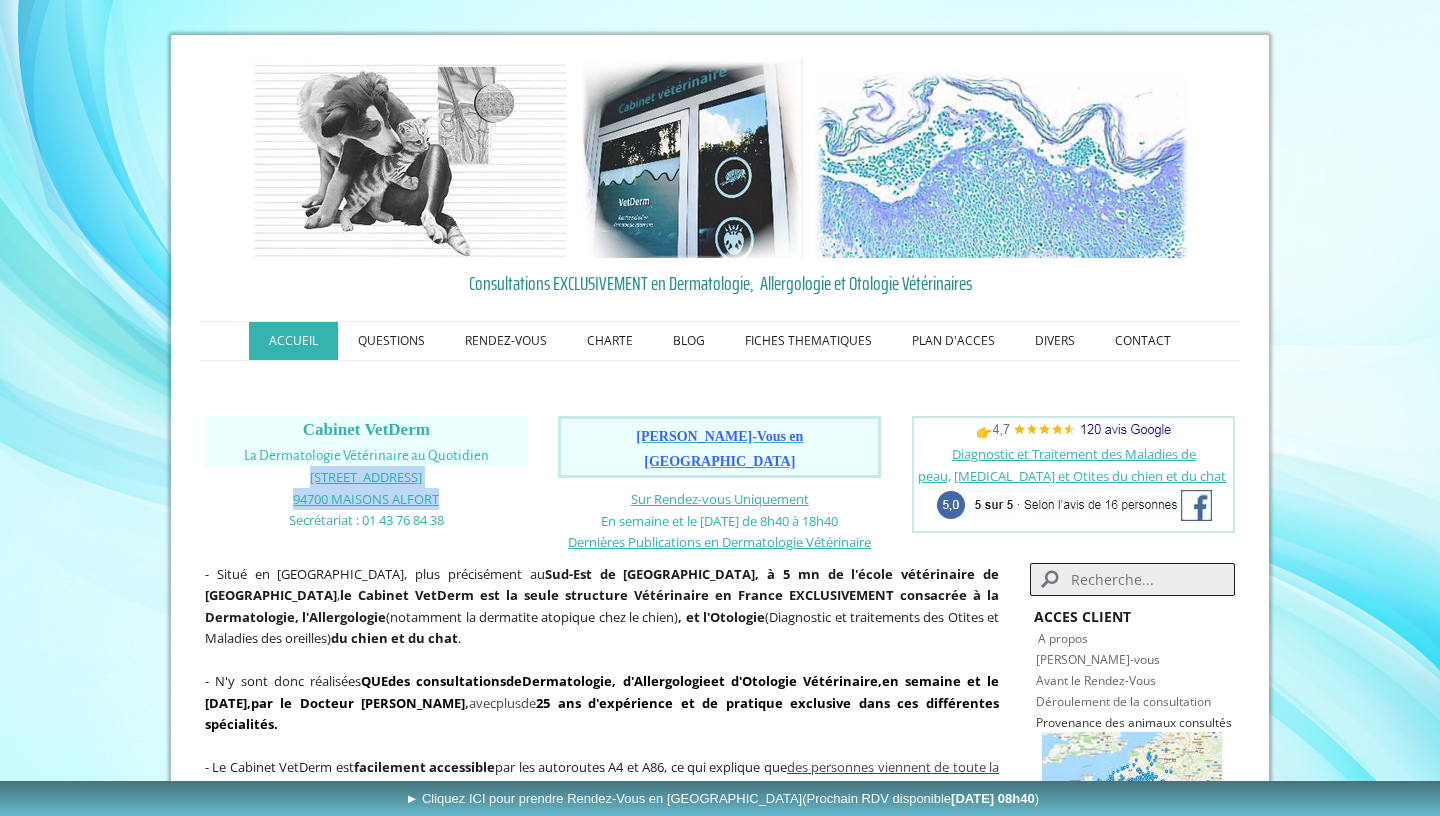 drag, startPoint x: 443, startPoint y: 494, endPoint x: 315, endPoint y: 486, distance: 128.24976 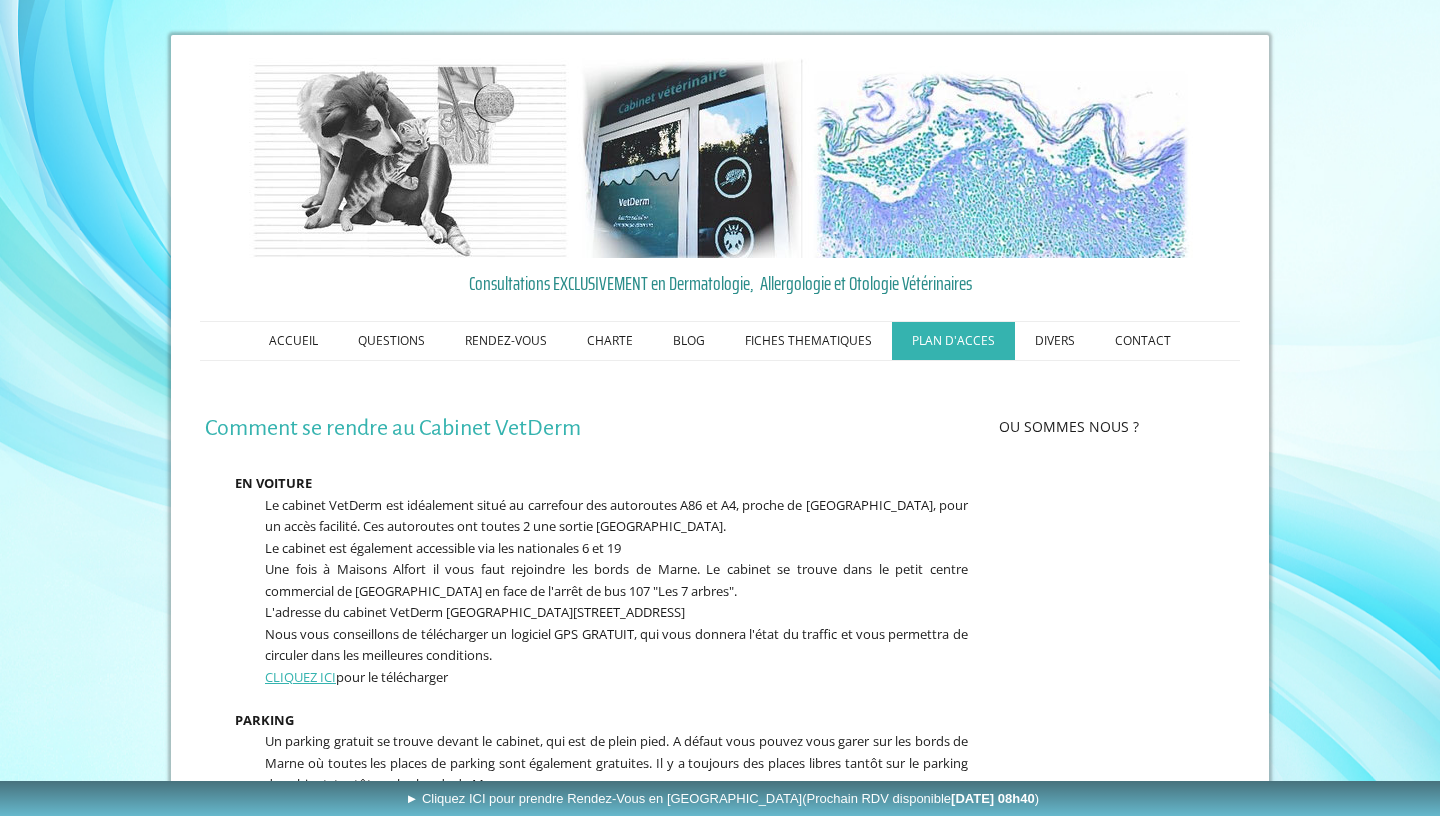 scroll, scrollTop: 117, scrollLeft: 0, axis: vertical 